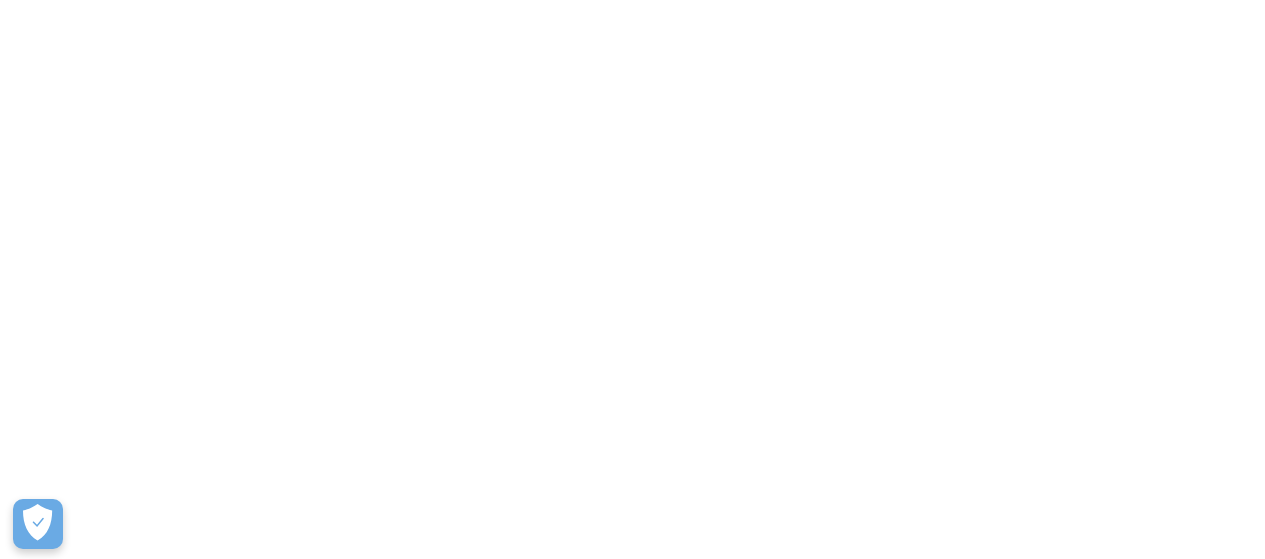 scroll, scrollTop: 0, scrollLeft: 0, axis: both 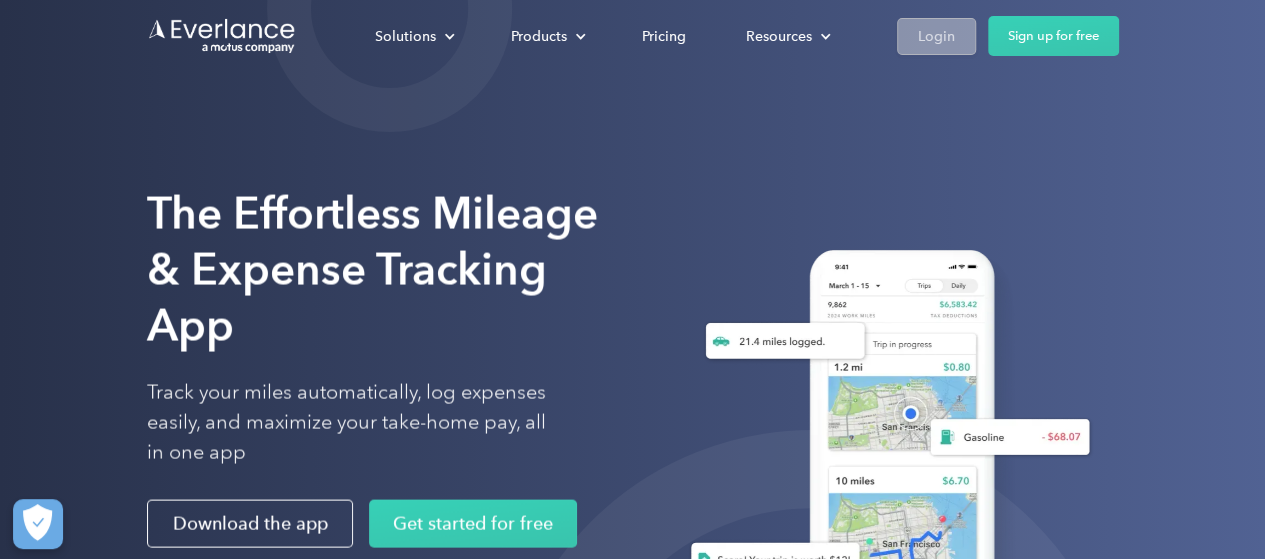 click on "Login" at bounding box center (936, 36) 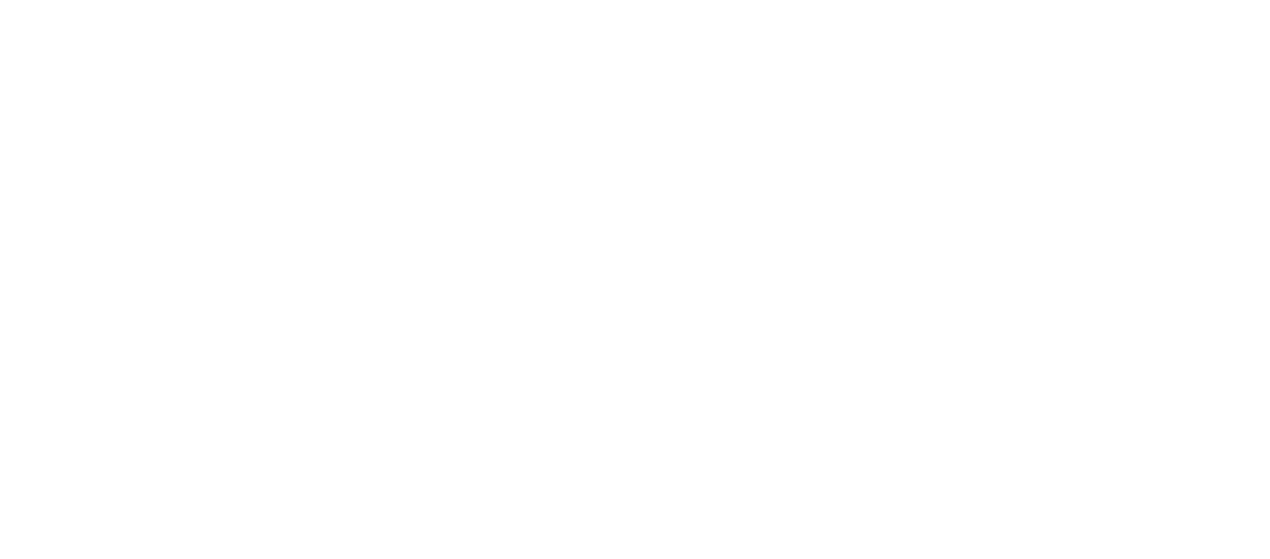 scroll, scrollTop: 0, scrollLeft: 0, axis: both 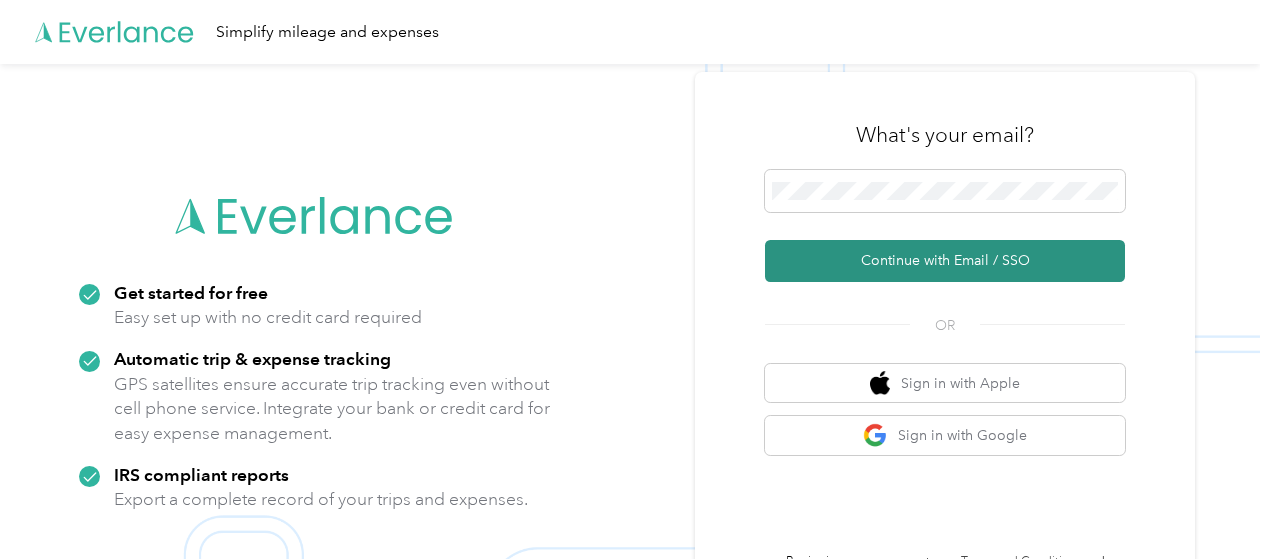 click on "Continue with Email / SSO" at bounding box center (945, 261) 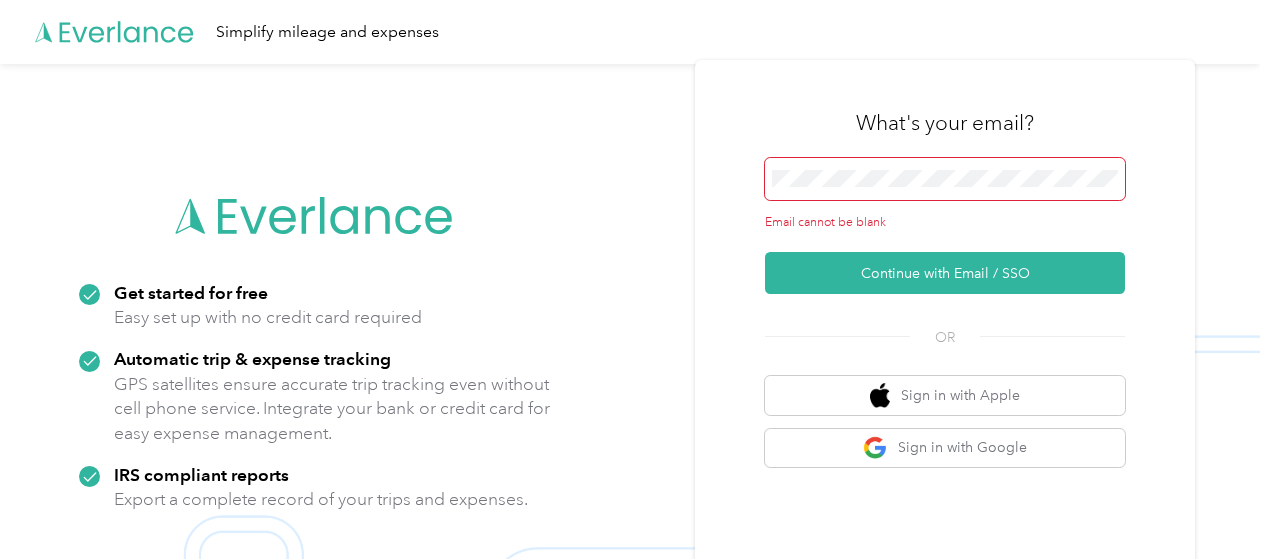 click at bounding box center (945, 179) 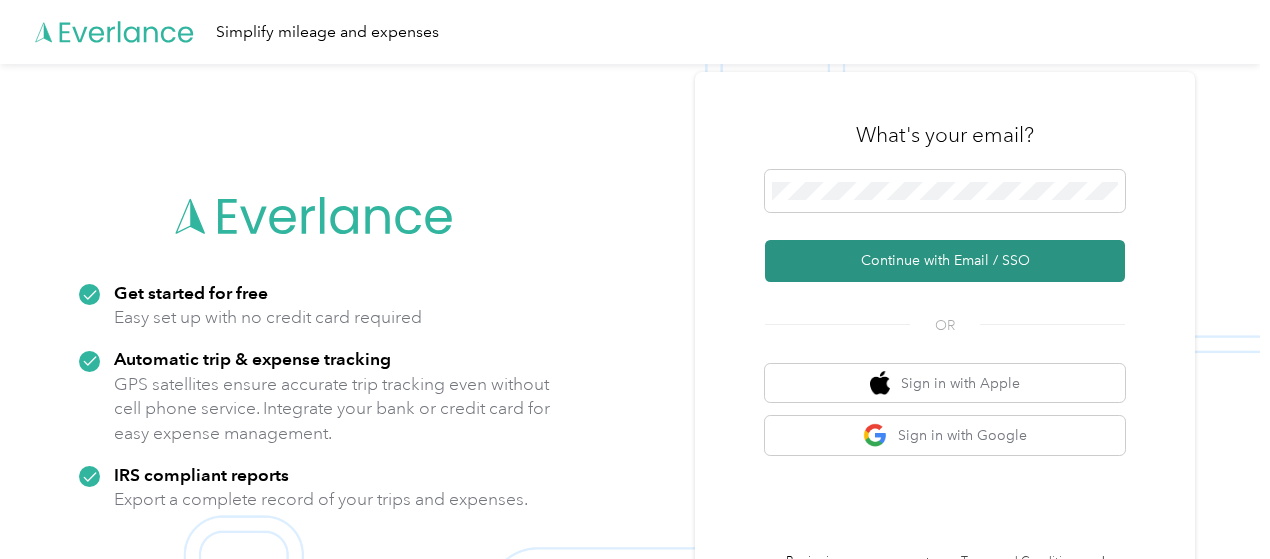 click on "Continue with Email / SSO" at bounding box center [945, 261] 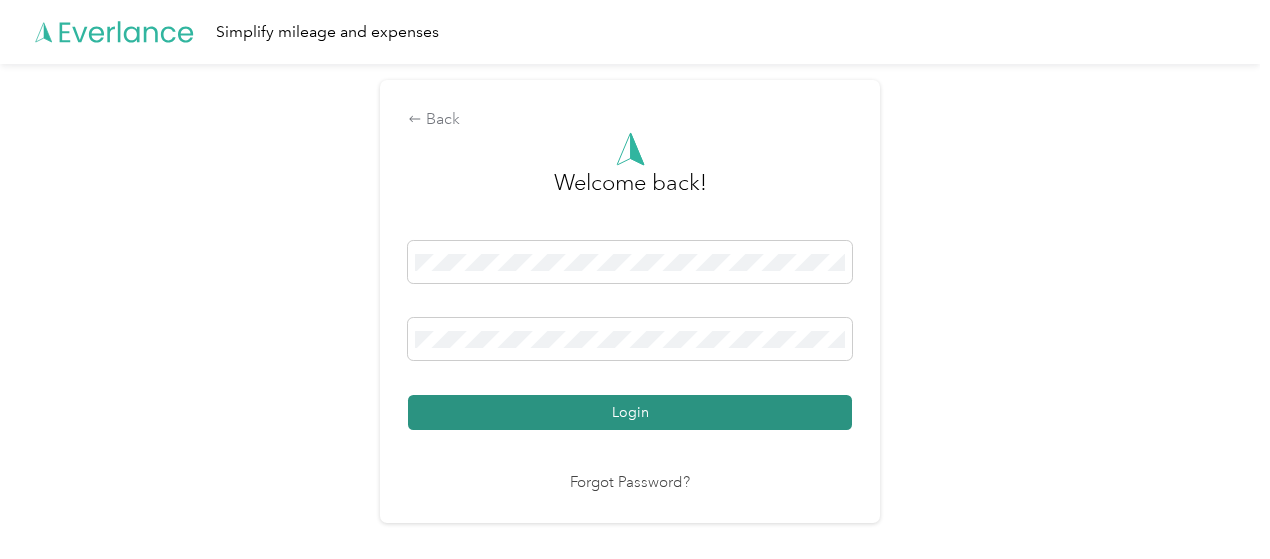 click on "Login" at bounding box center (630, 412) 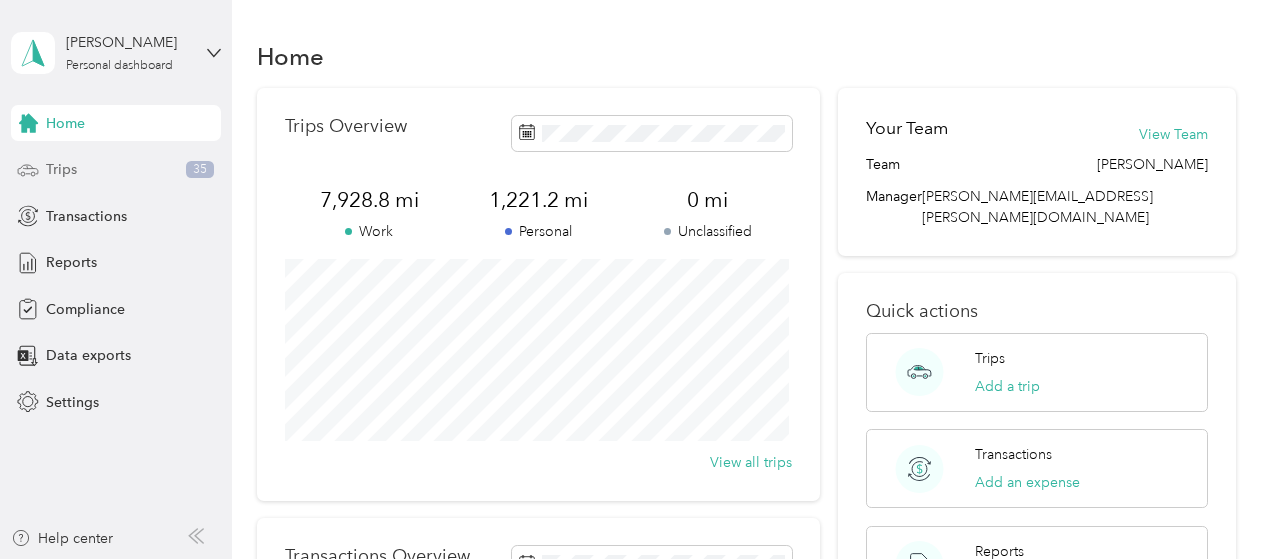 click on "Trips" at bounding box center [61, 169] 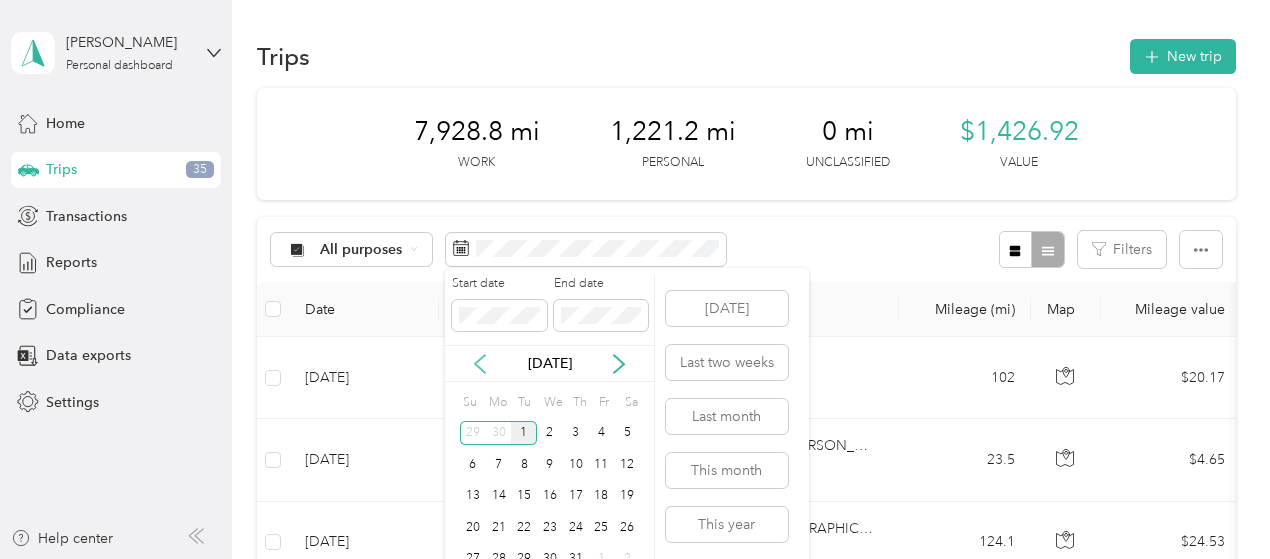 click 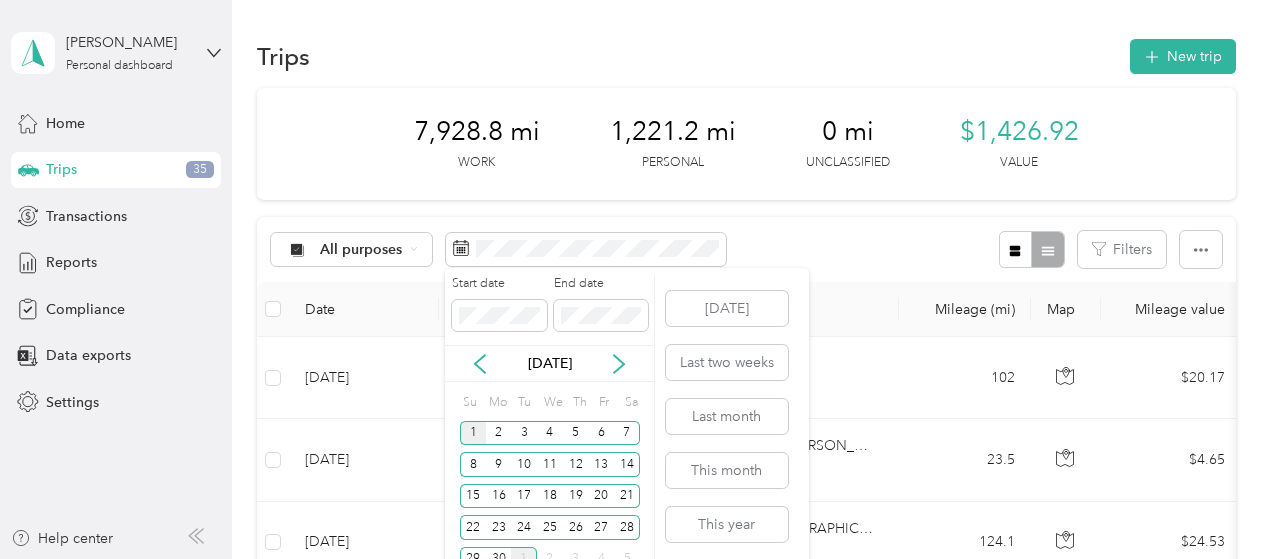 click on "1" at bounding box center (473, 433) 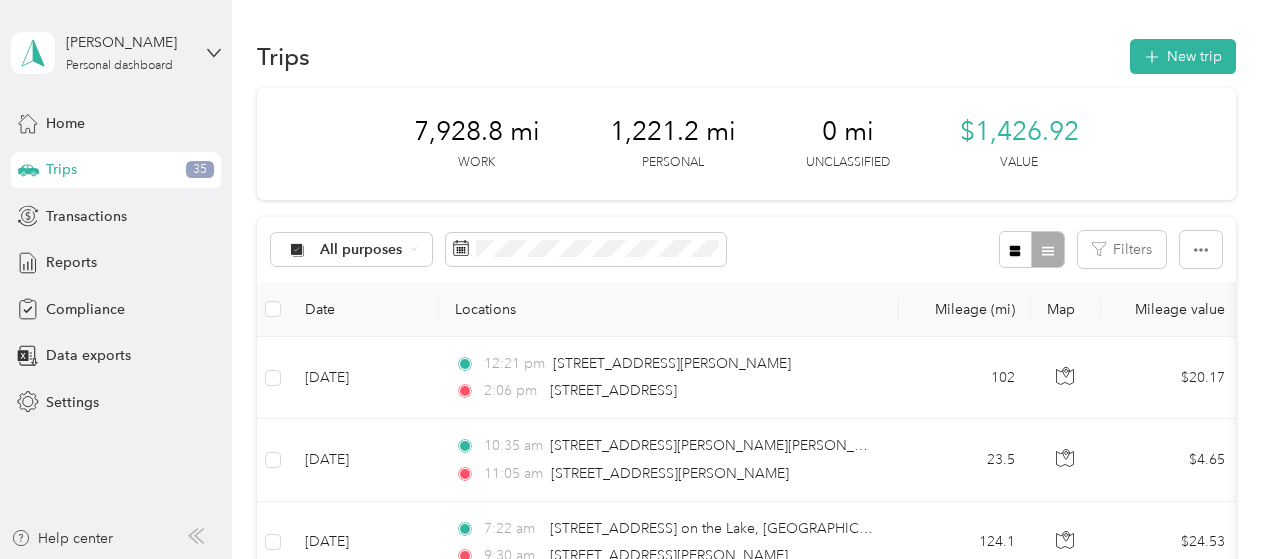 click on "7,928.8   mi Work 1,221.2   mi Personal 0   mi Unclassified $1,426.92 Value" at bounding box center (746, 144) 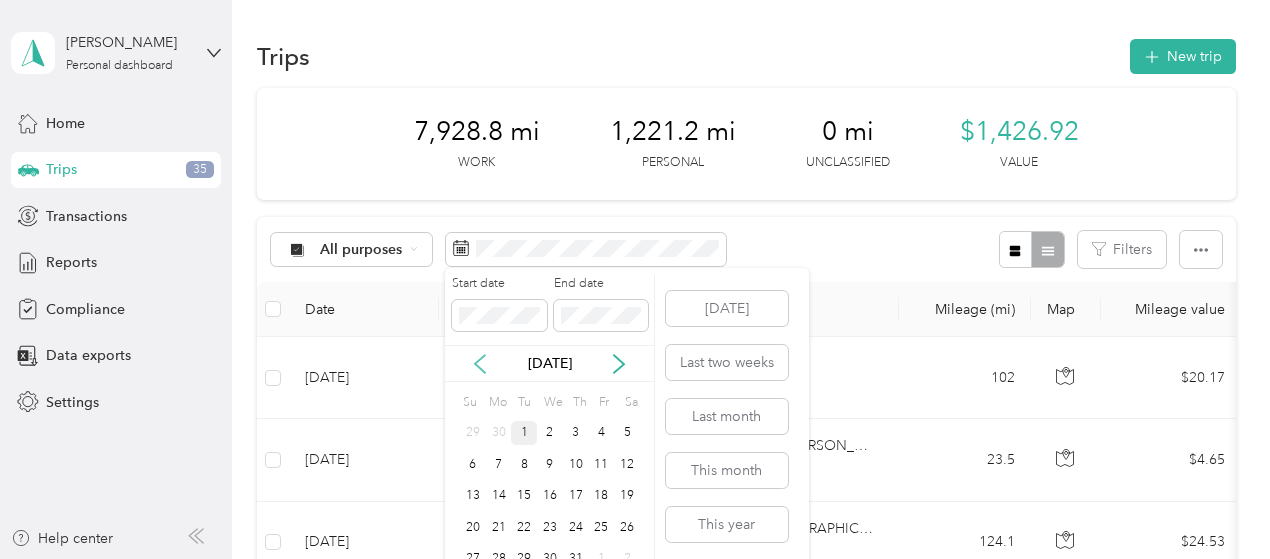 click 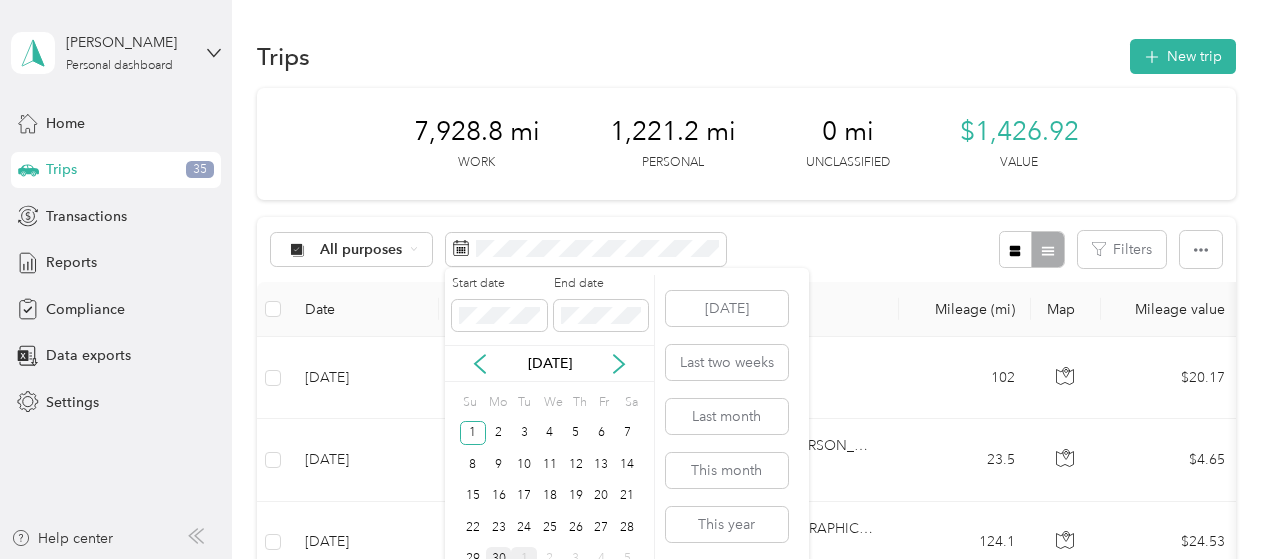 click on "30" at bounding box center (499, 559) 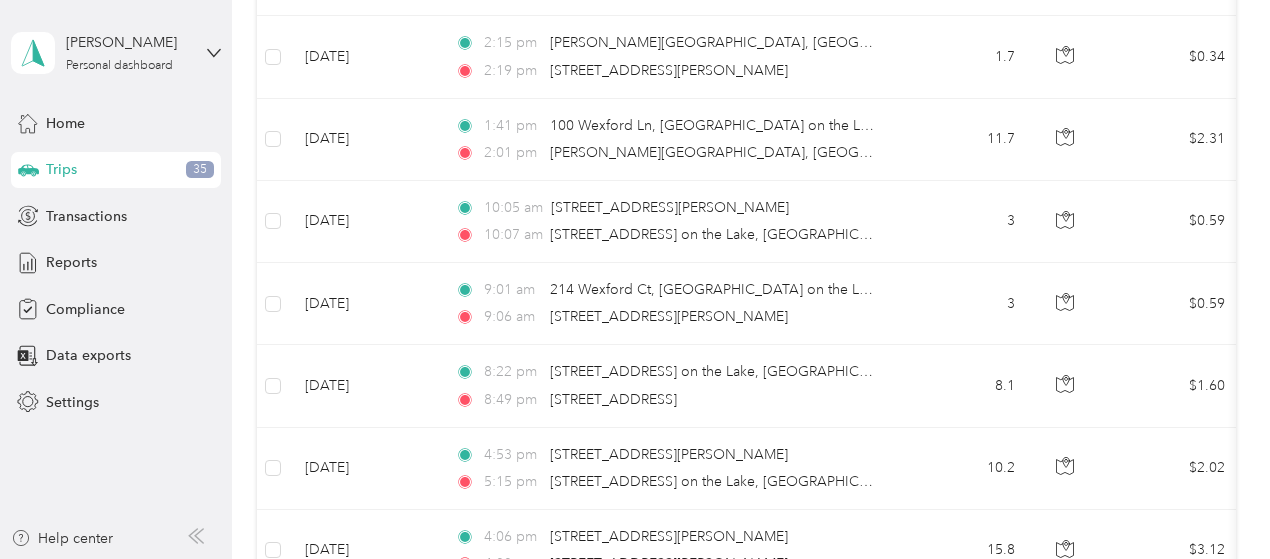 scroll, scrollTop: 0, scrollLeft: 0, axis: both 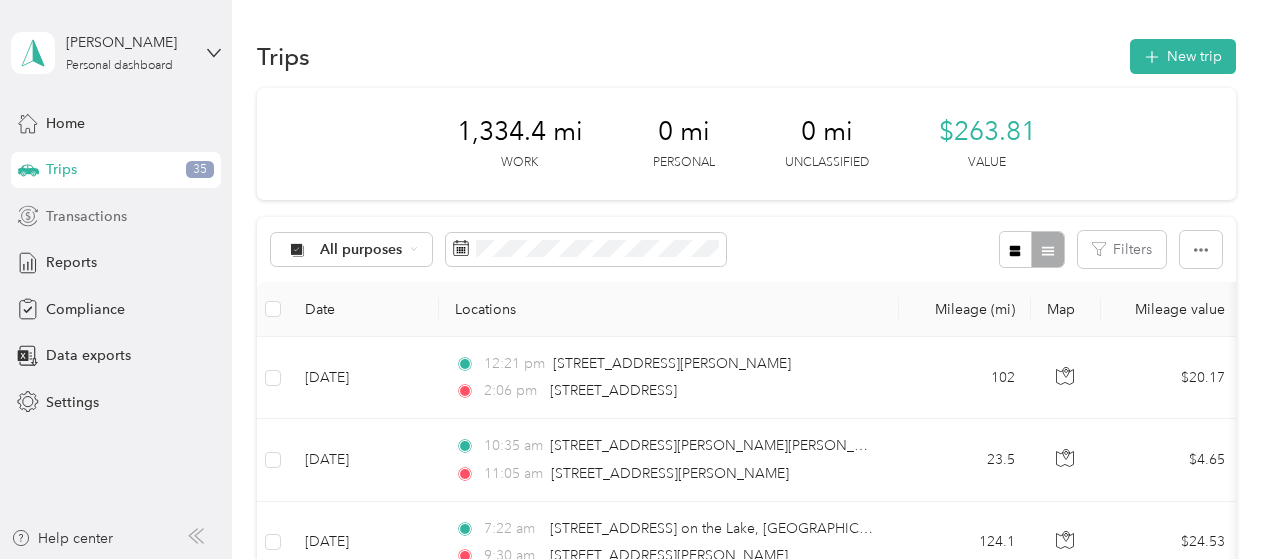 click on "Transactions" at bounding box center [86, 216] 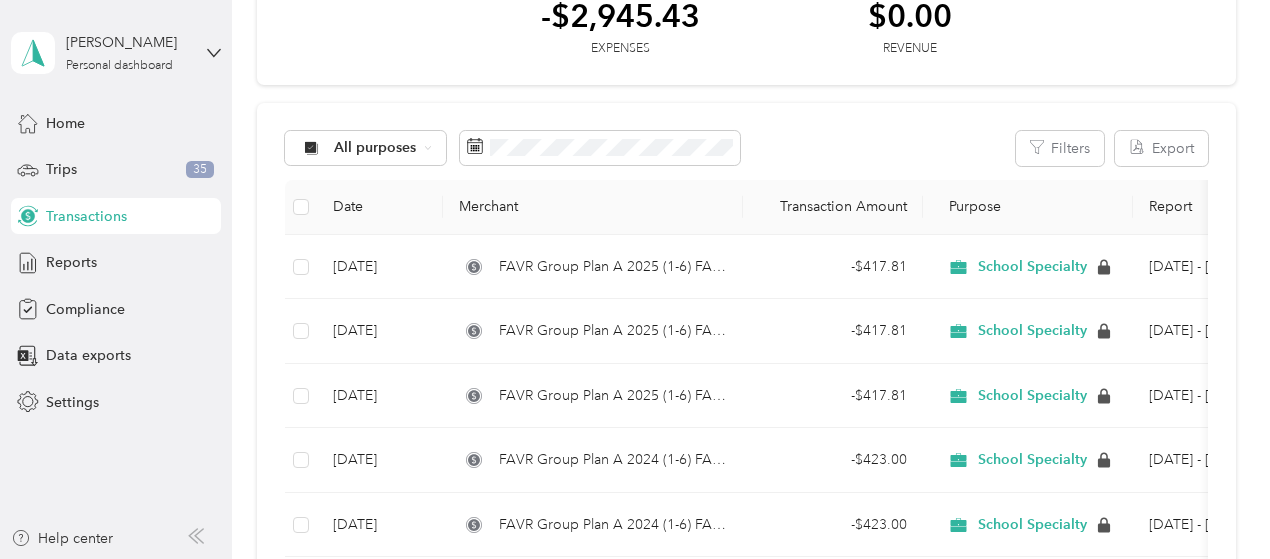 scroll, scrollTop: 0, scrollLeft: 0, axis: both 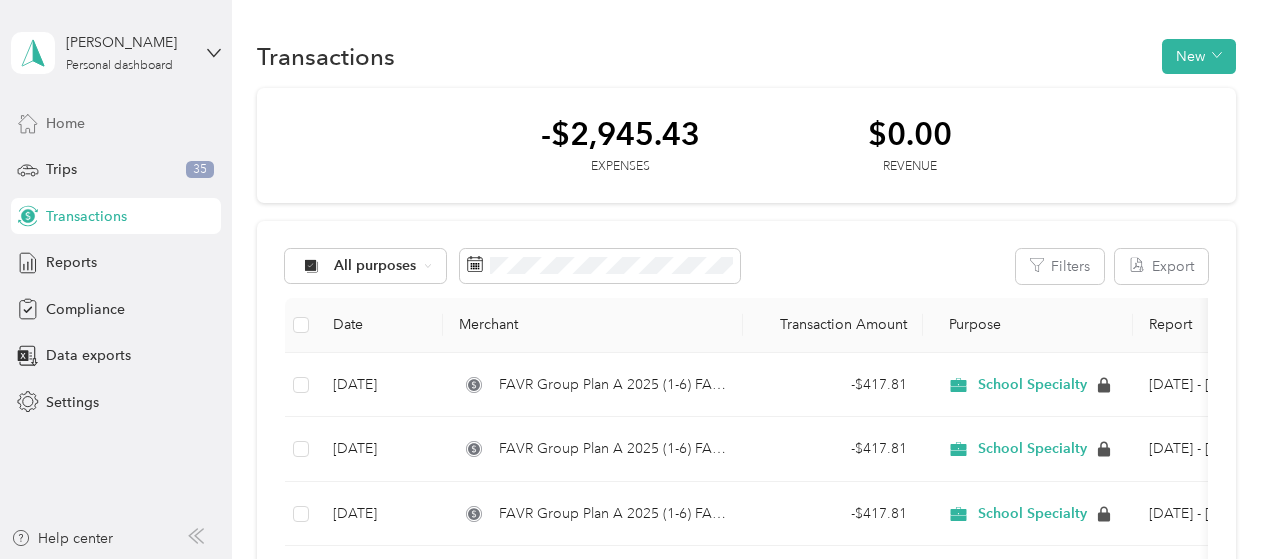 click on "Home" at bounding box center (65, 123) 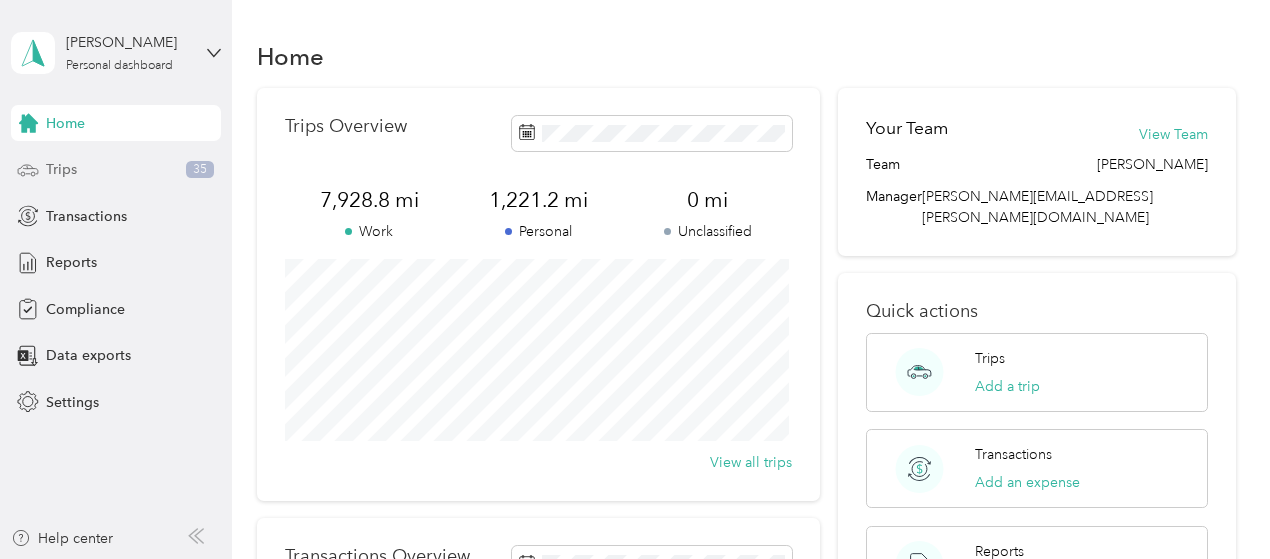 click on "Trips" at bounding box center [61, 169] 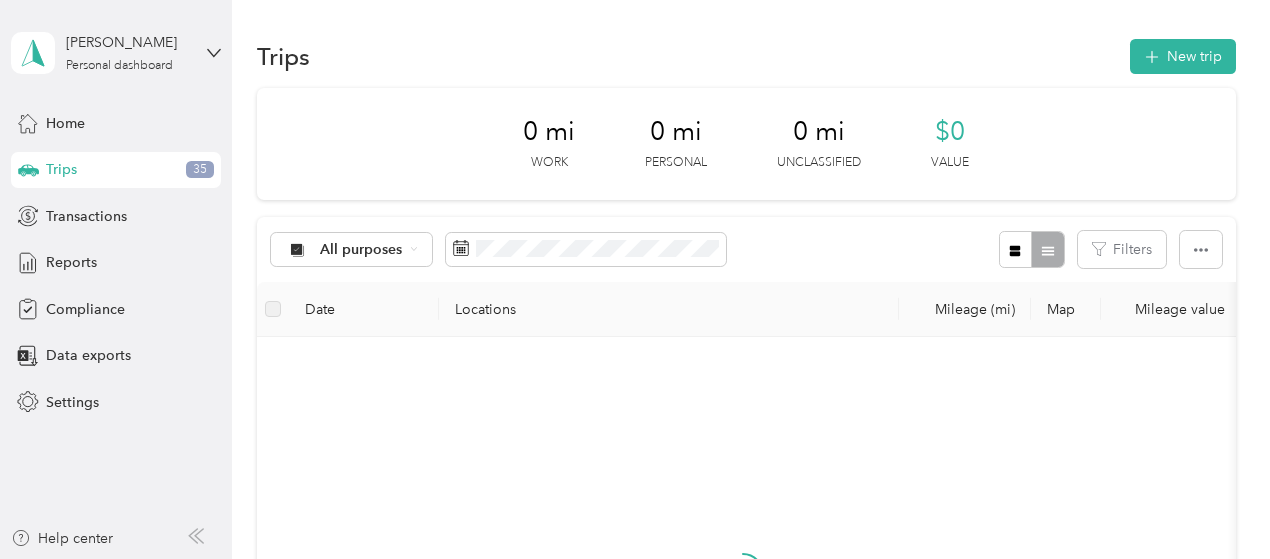 click on "Trips" at bounding box center (61, 169) 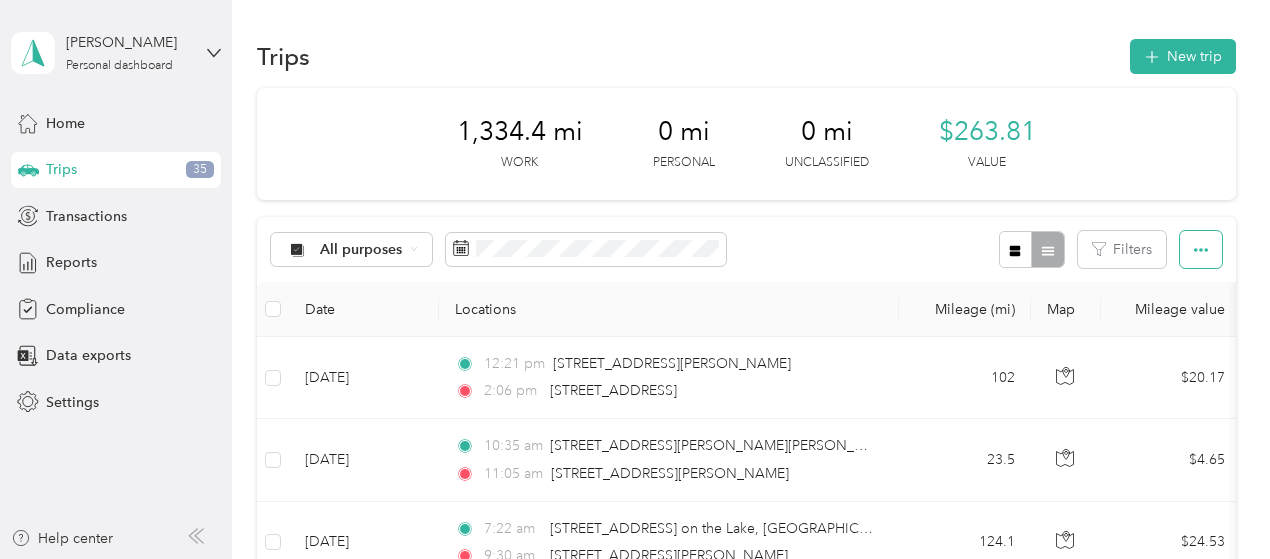click 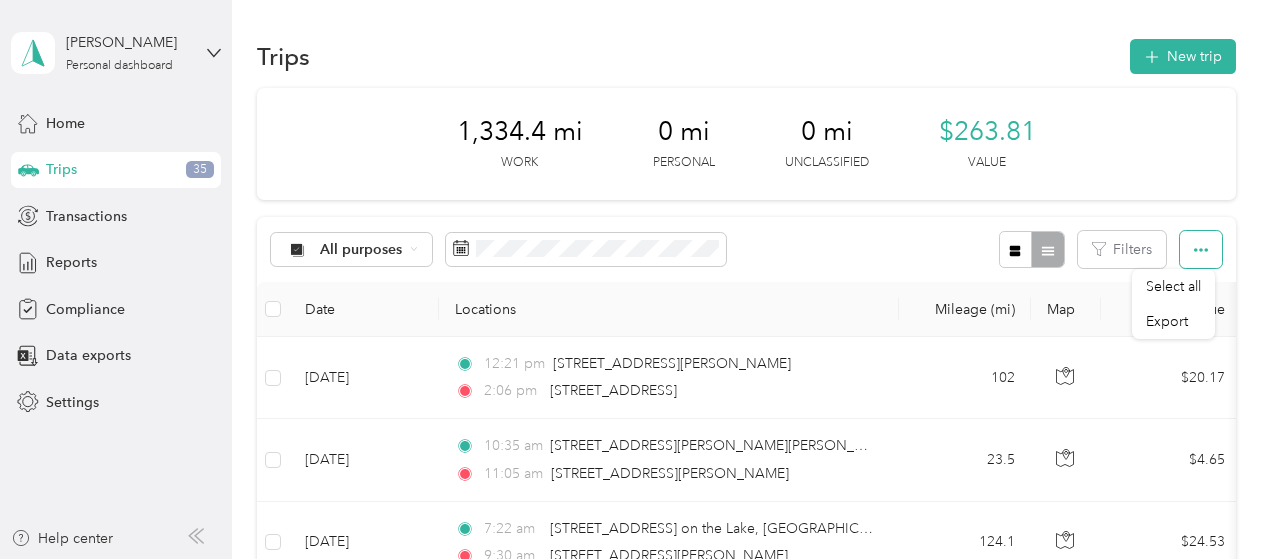click 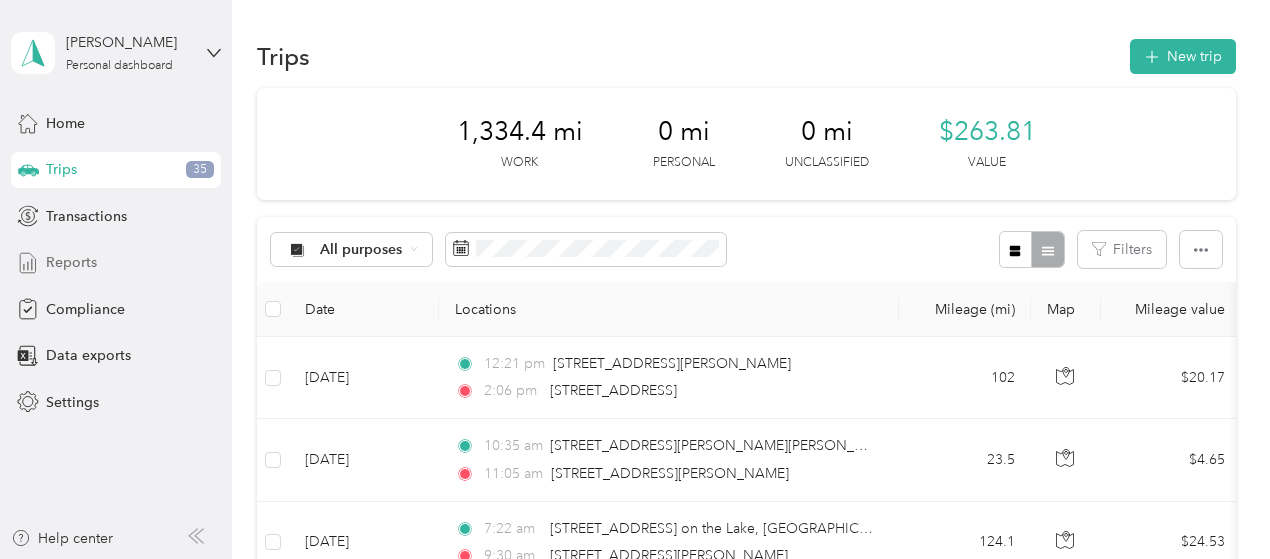 click on "Reports" at bounding box center [71, 262] 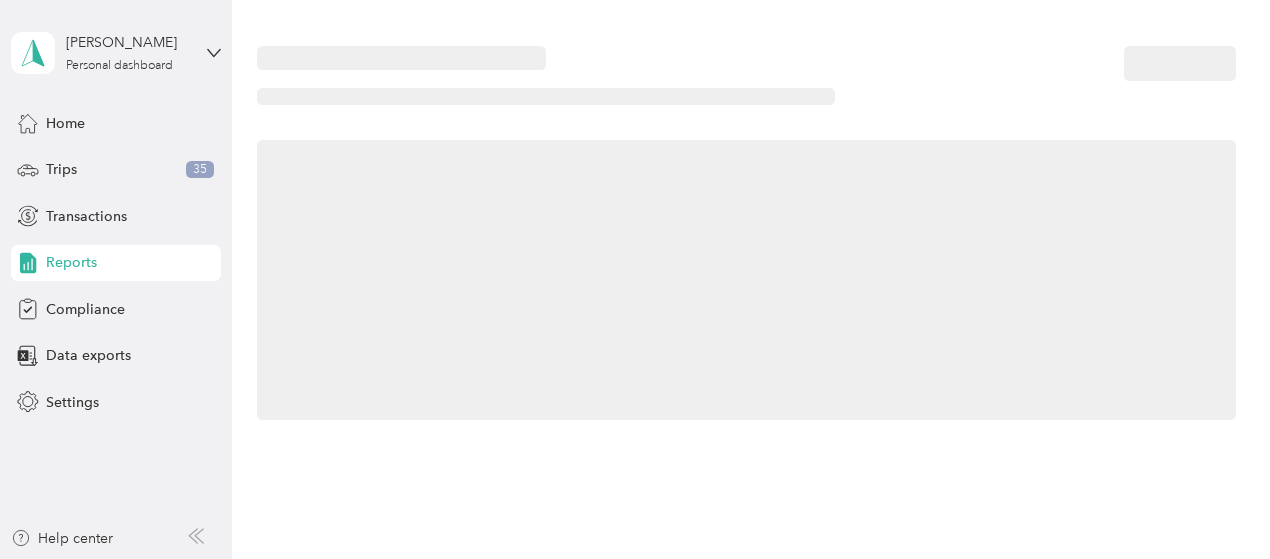 click on "Reports" at bounding box center [71, 262] 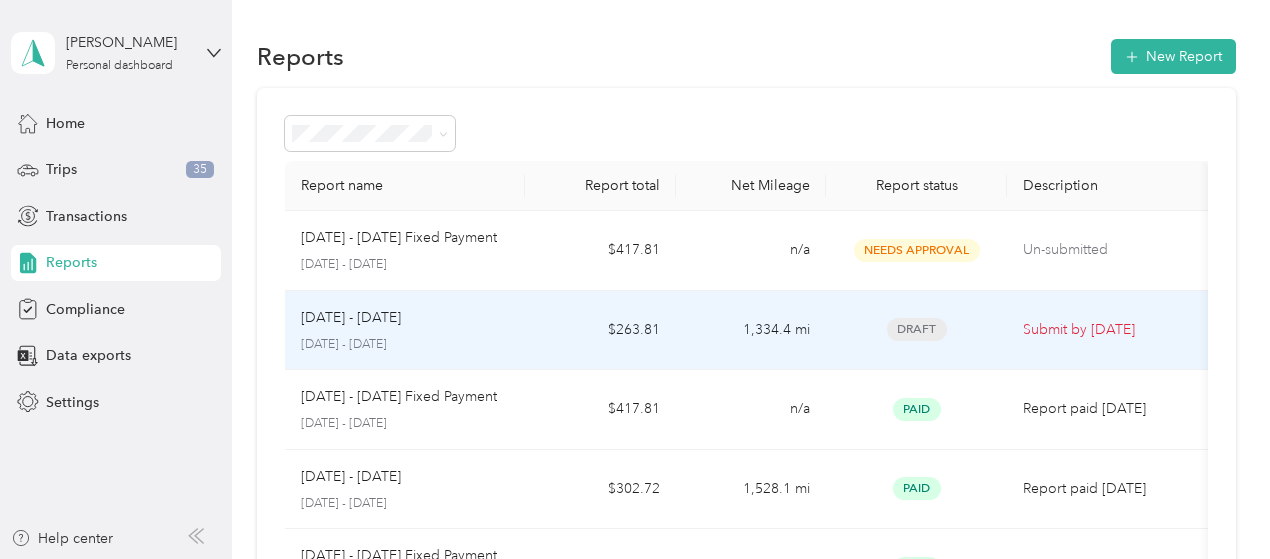 click on "Draft" at bounding box center (917, 329) 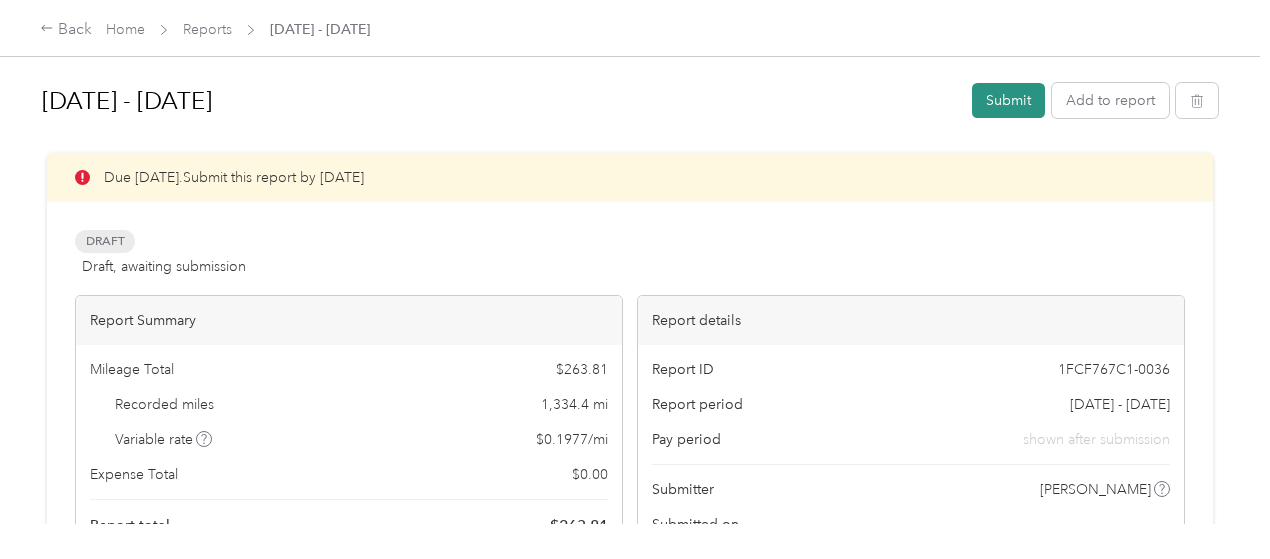 click on "Submit" at bounding box center (1008, 100) 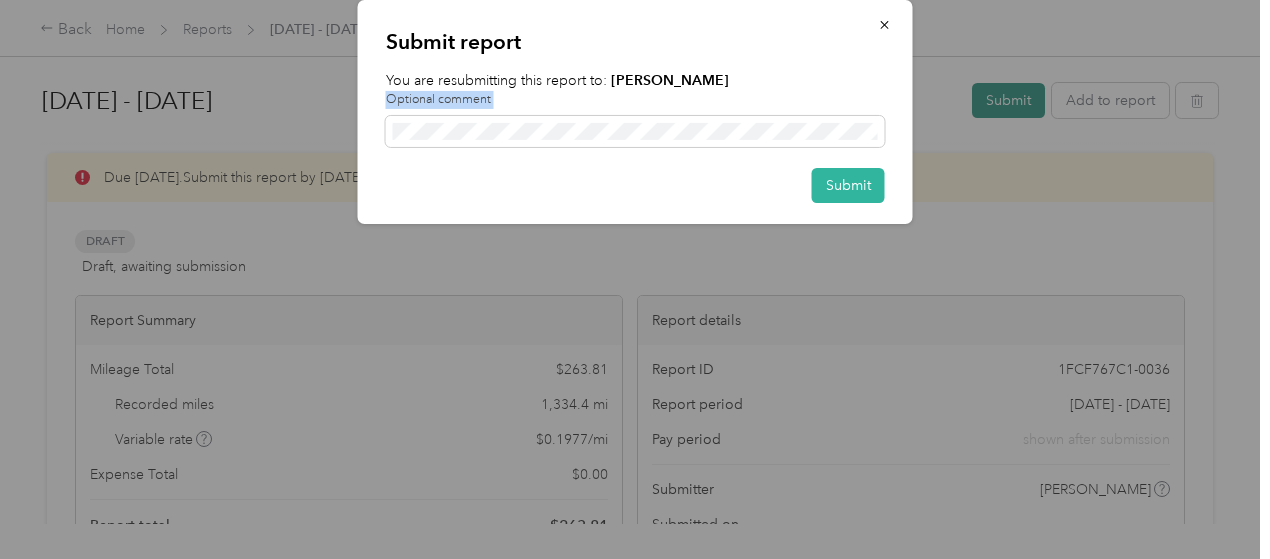 click on "Submit report You are resubmitting this report to:   Jessica Pedroza Optional comment   Submit" at bounding box center (912, 115) 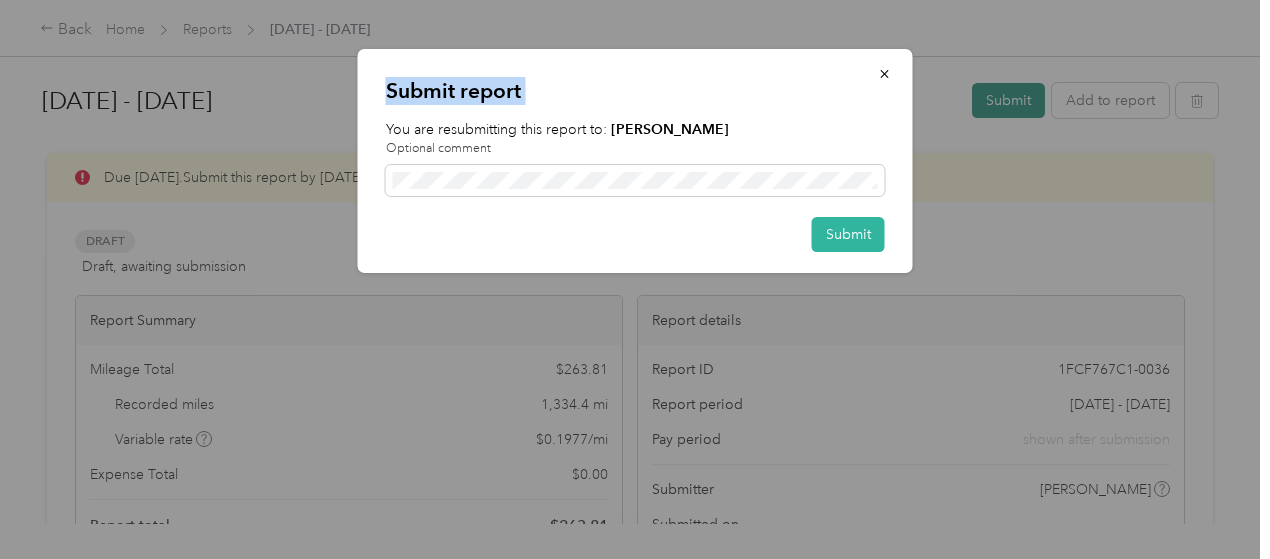 click on "Submit report You are resubmitting this report to:   Jessica Pedroza Optional comment   Submit" at bounding box center [912, 164] 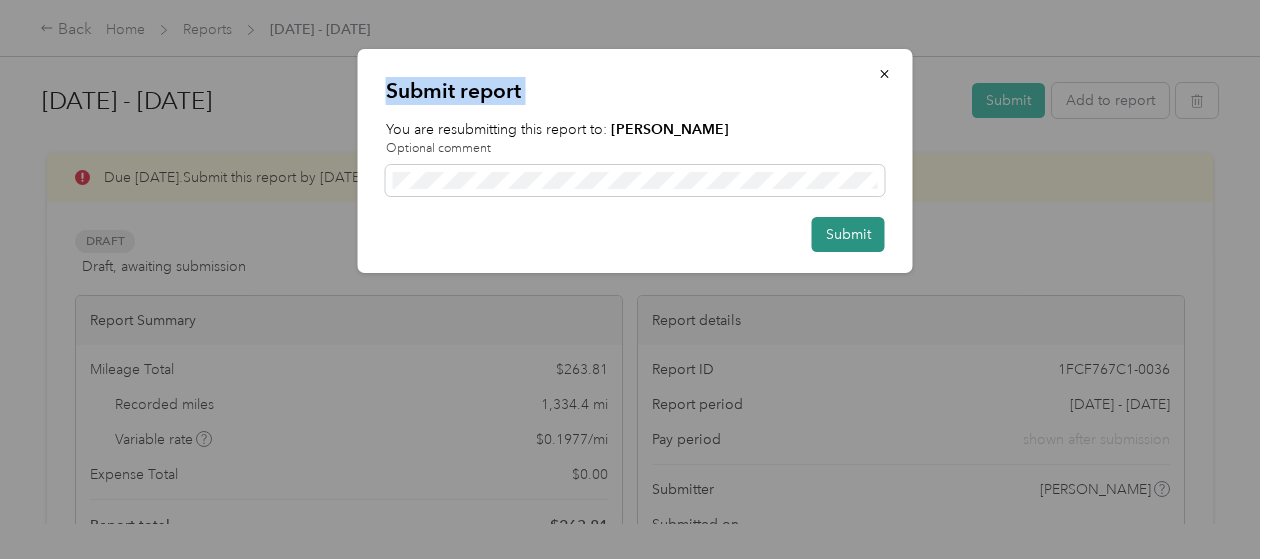 click on "Submit" at bounding box center (848, 234) 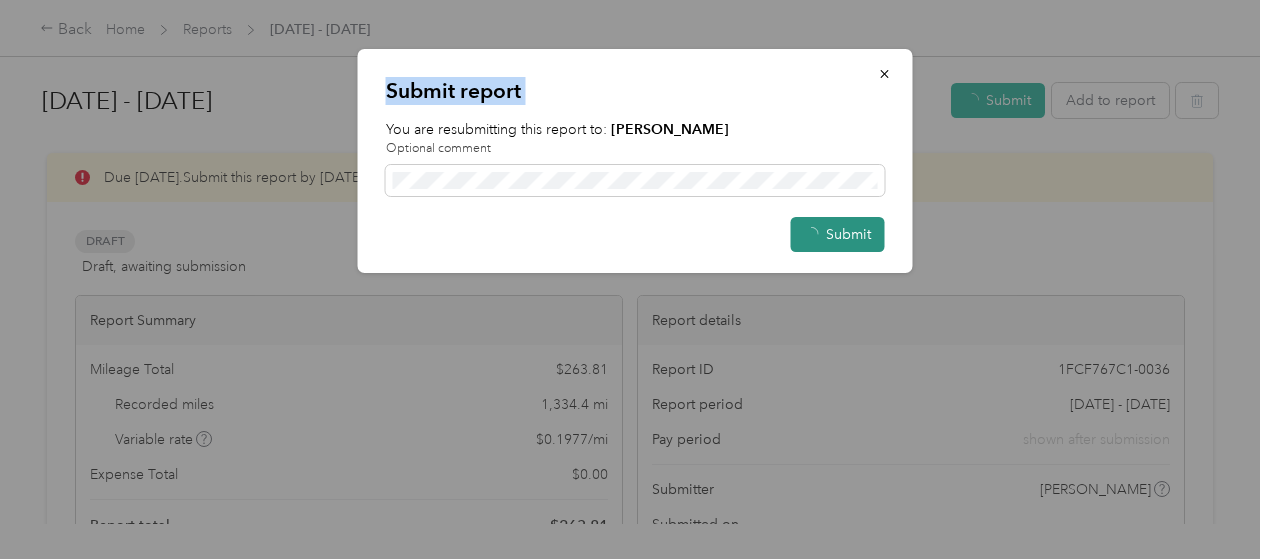 click on "Submit" at bounding box center [838, 234] 